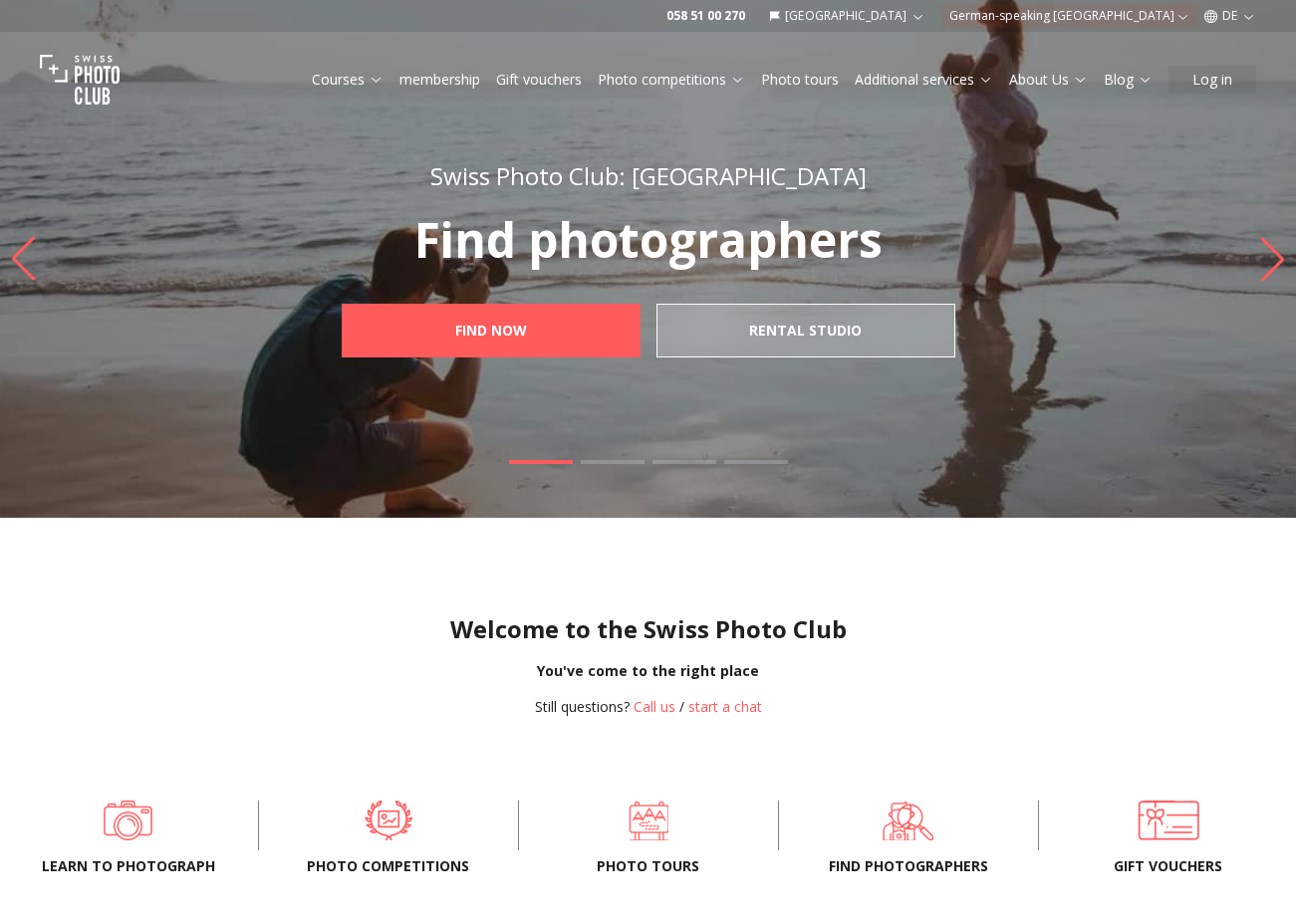 scroll, scrollTop: 0, scrollLeft: 0, axis: both 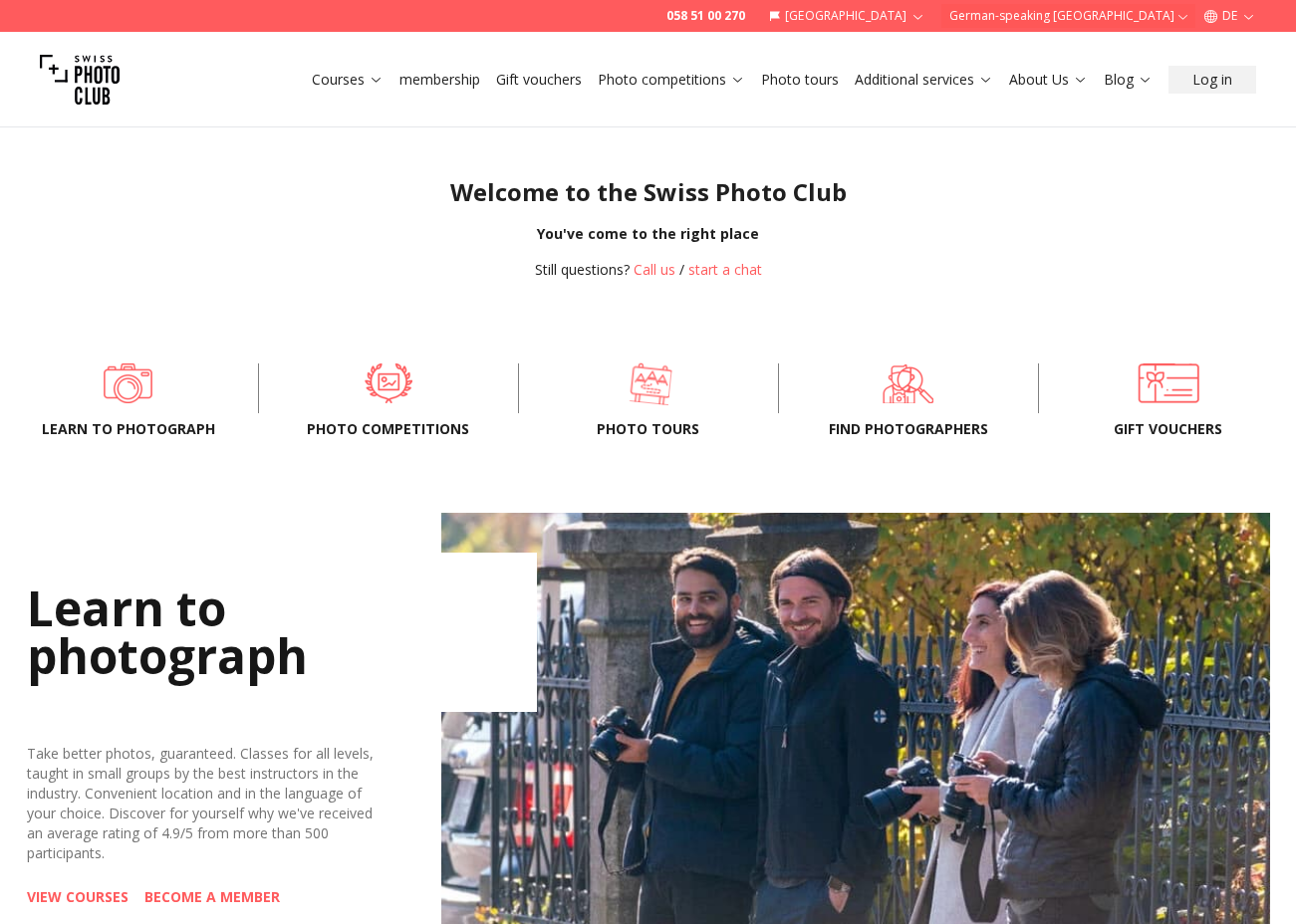 click at bounding box center (649, 383) 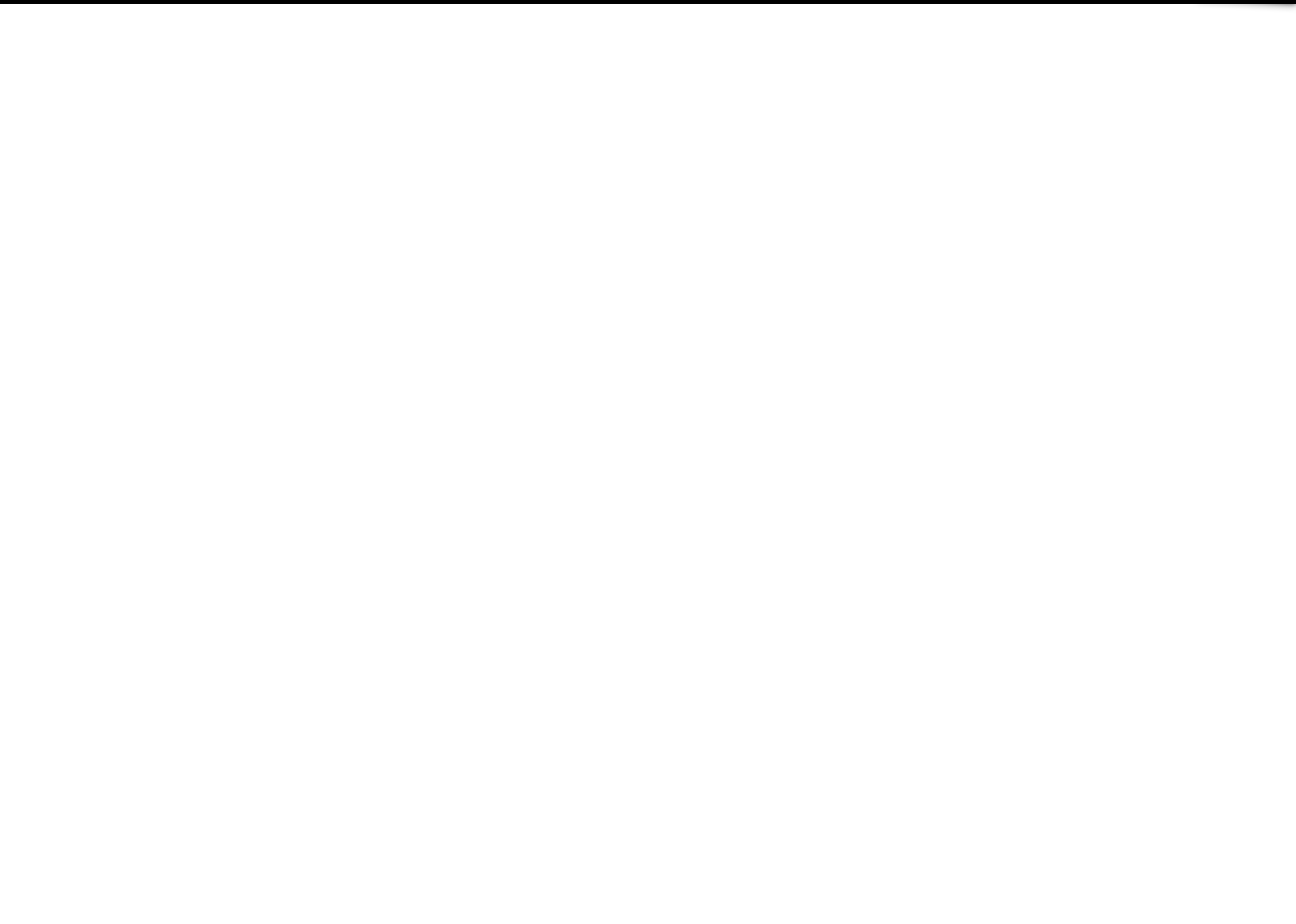 scroll, scrollTop: 0, scrollLeft: 0, axis: both 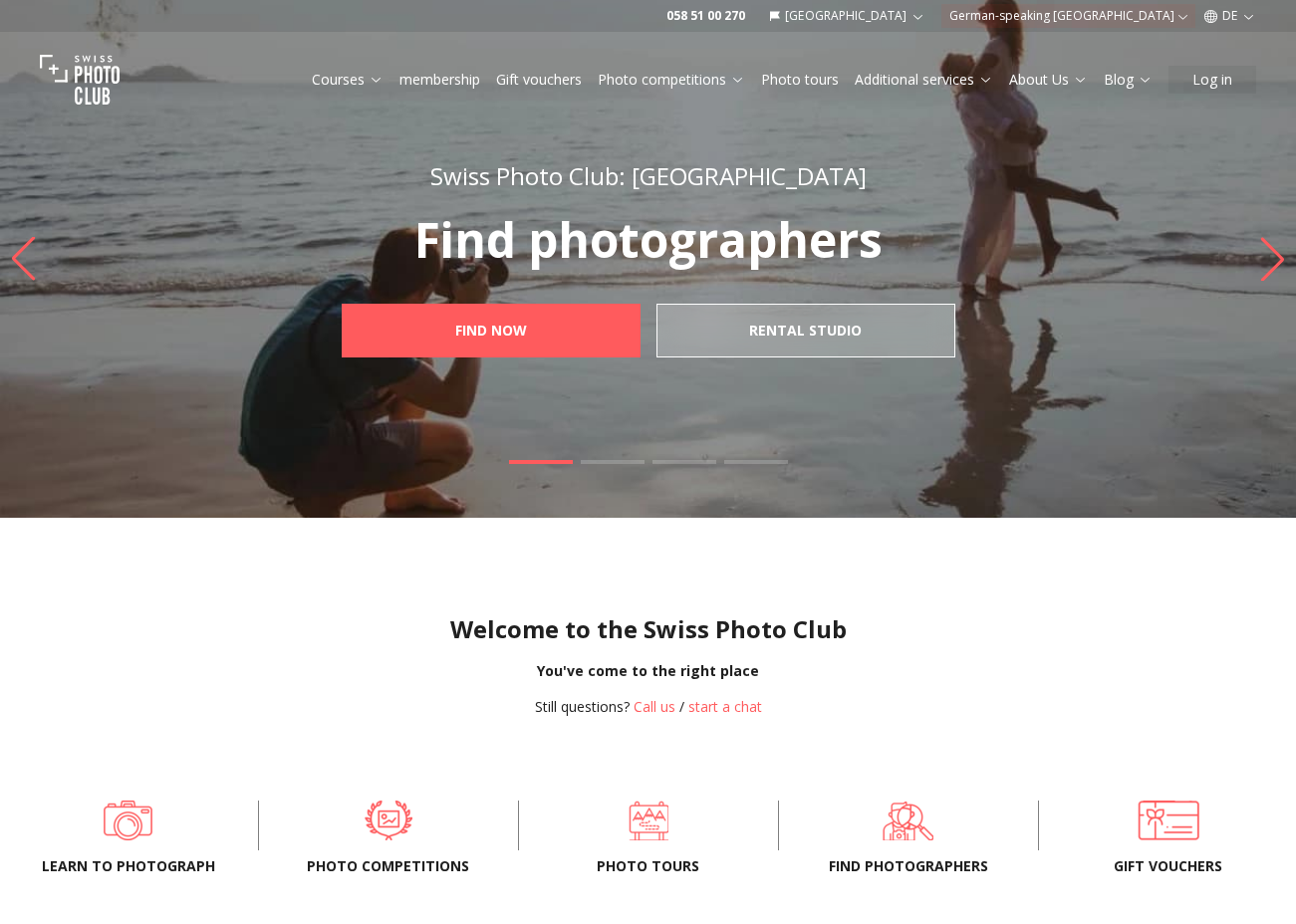 click at bounding box center [648, 259] 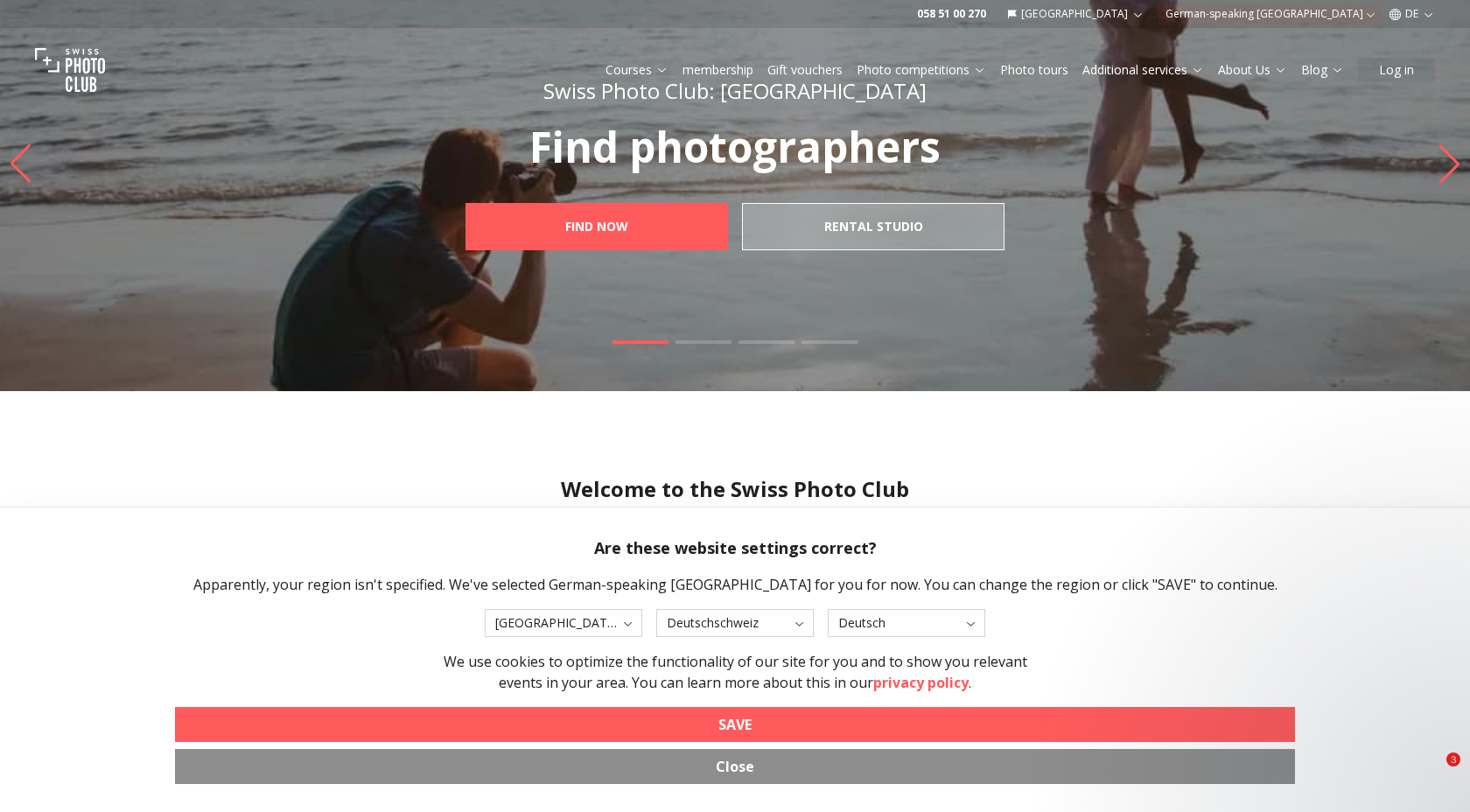 scroll, scrollTop: 72, scrollLeft: 0, axis: vertical 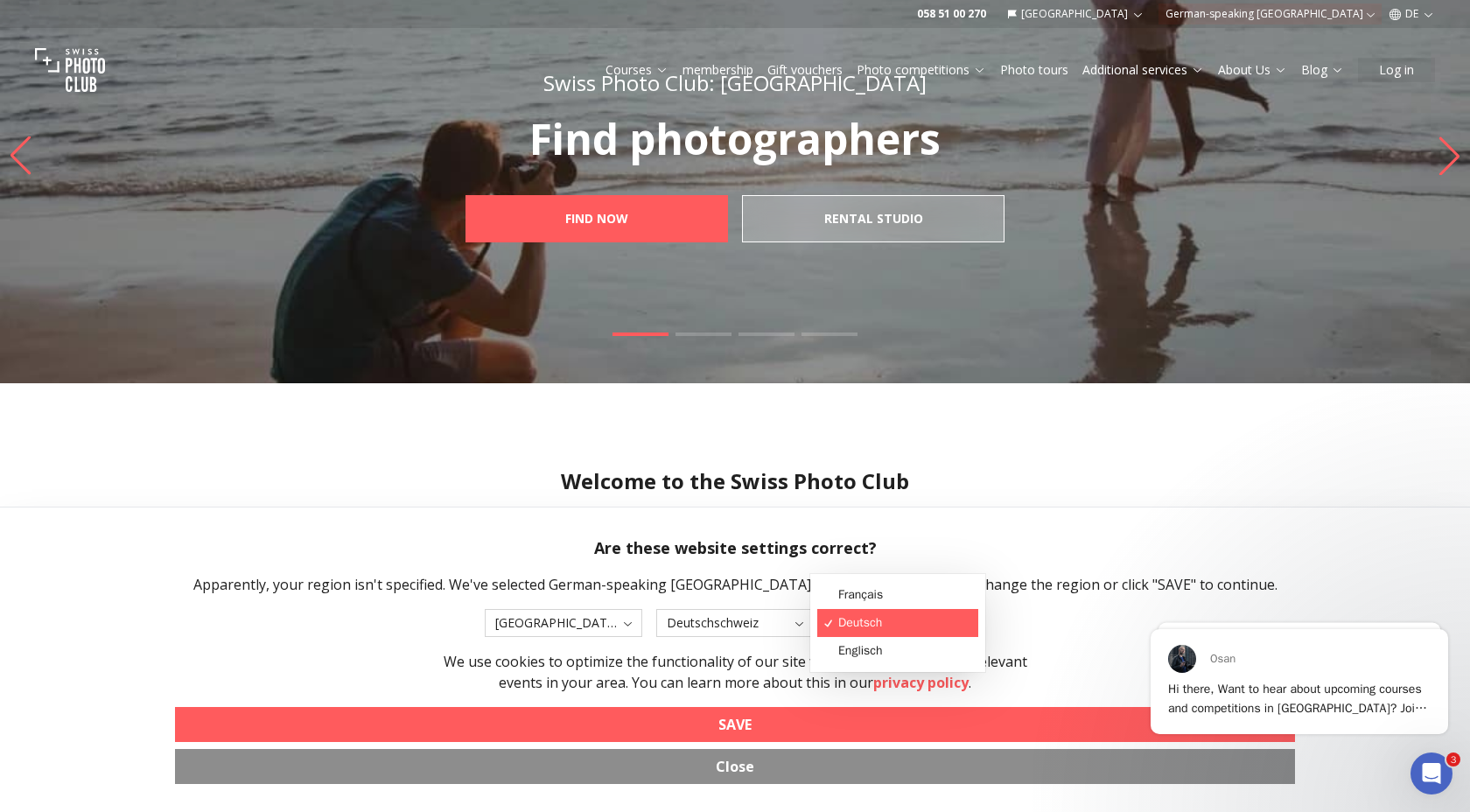 click on "058 51 00 270 [GEOGRAPHIC_DATA] German-speaking [GEOGRAPHIC_DATA] DE Courses membership Gift vouchers Photo competitions Photo tours Additional services About Us Blog Log in Swiss Photo Club: [GEOGRAPHIC_DATA] Find photographers FIND NOW rental studio Swiss Photo Club: [GEOGRAPHIC_DATA] Photo tours DESTINATIONS Photo competitions Swiss Photo Club: [GEOGRAPHIC_DATA] JOIN NOW Swiss Photo Club: [GEOGRAPHIC_DATA] Learn to photograph Courses Gift vouchers Welcome to the Swiss Photo Club You've come to the right place Still questions?   Call us    /   start a chat Learn to photograph Photo competitions Photo tours Find photographers Gift vouchers Learn to photograph Take better photos, guaranteed. Classes for all levels, taught in small groups by the best instructors in the industry. Convenient location and in the language of your choice. Discover for yourself why we've received an average rating of 4.9/5 from more than 500 participants. VIEW COURSES BECOME A MEMBER PhotoBastei [DATE]  -  [DATE] PhotoBastei Galerie Renaissance FAQs" at bounding box center [735, 1672] 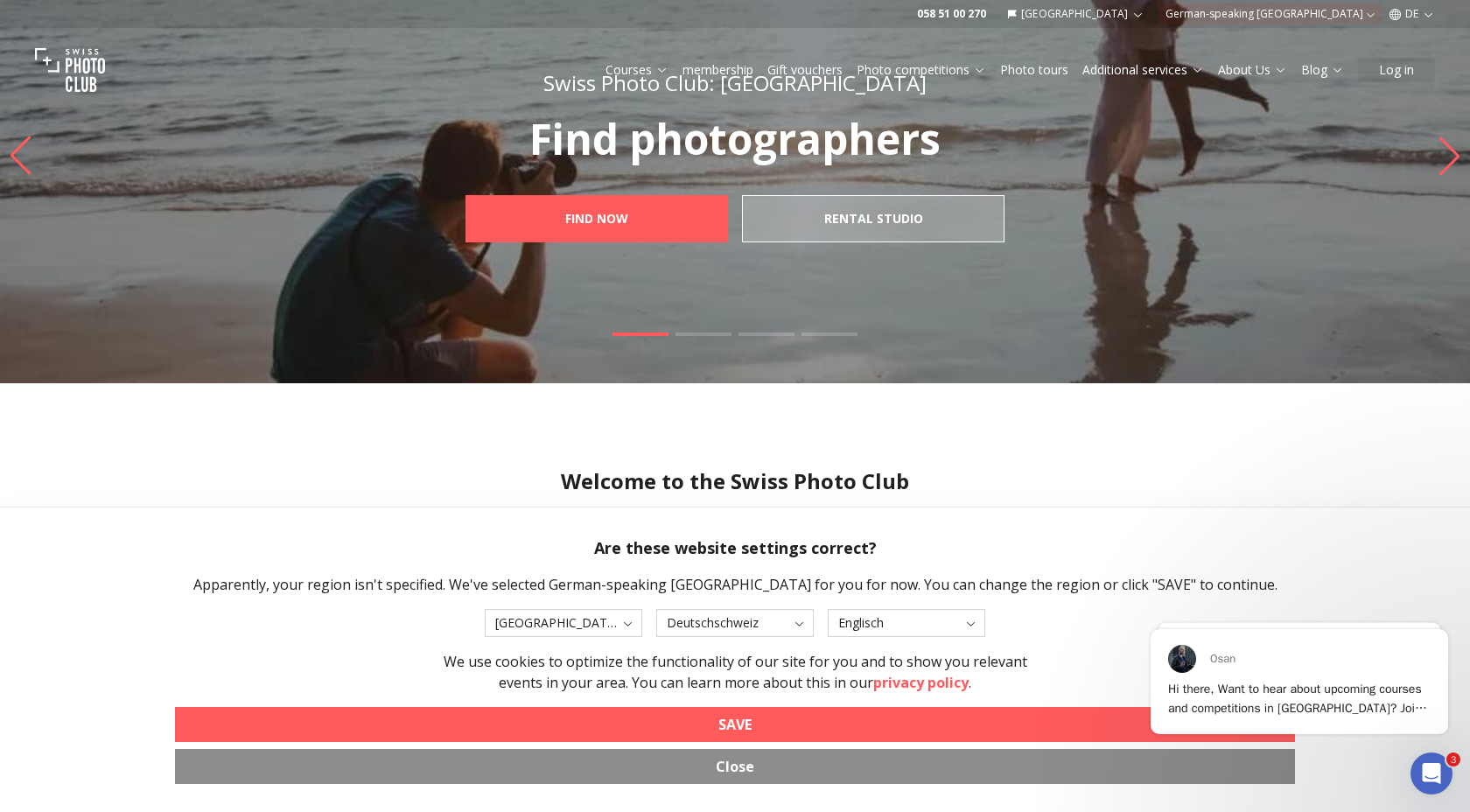 click on "SAVE" at bounding box center [735, 724] 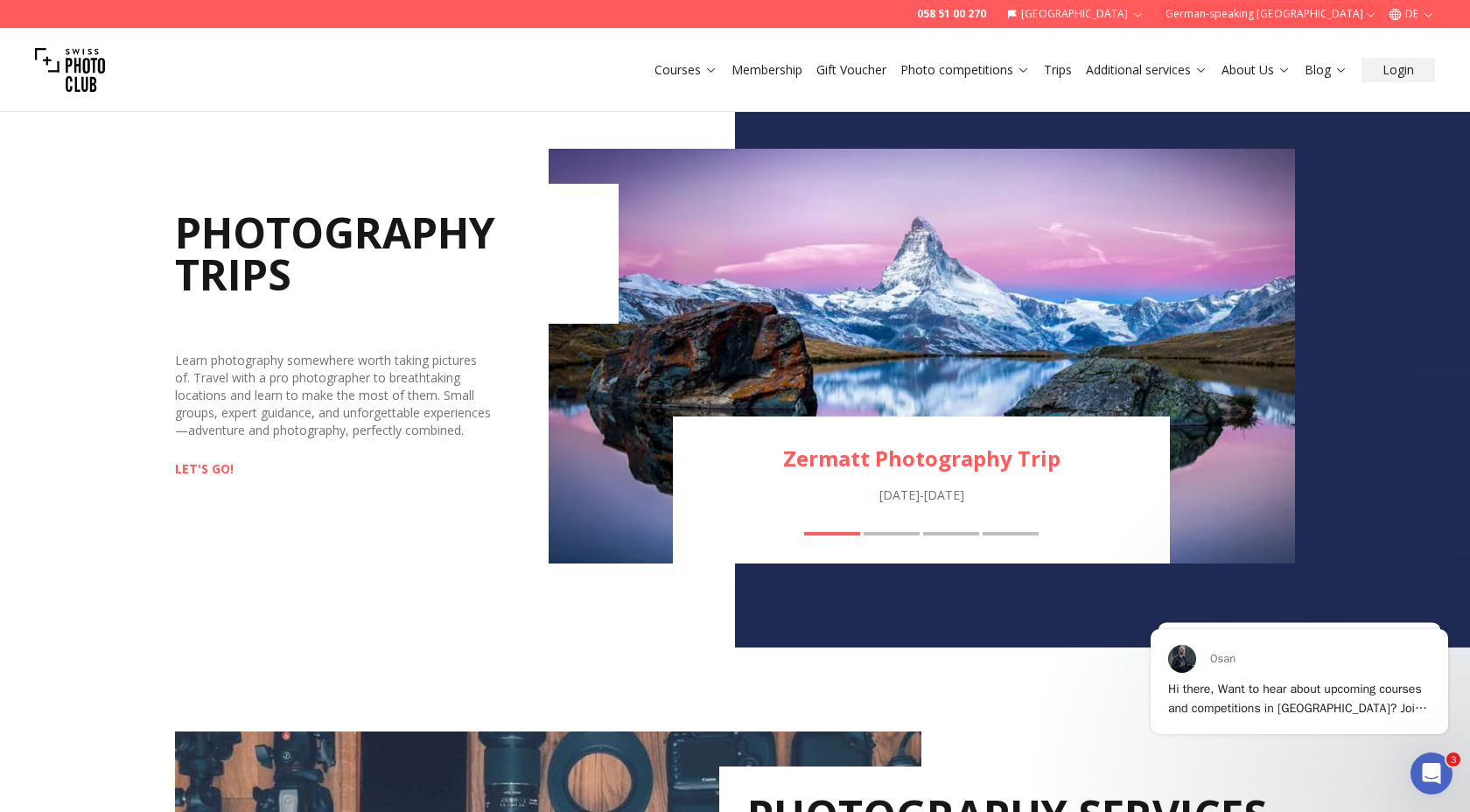 scroll, scrollTop: 1755, scrollLeft: 0, axis: vertical 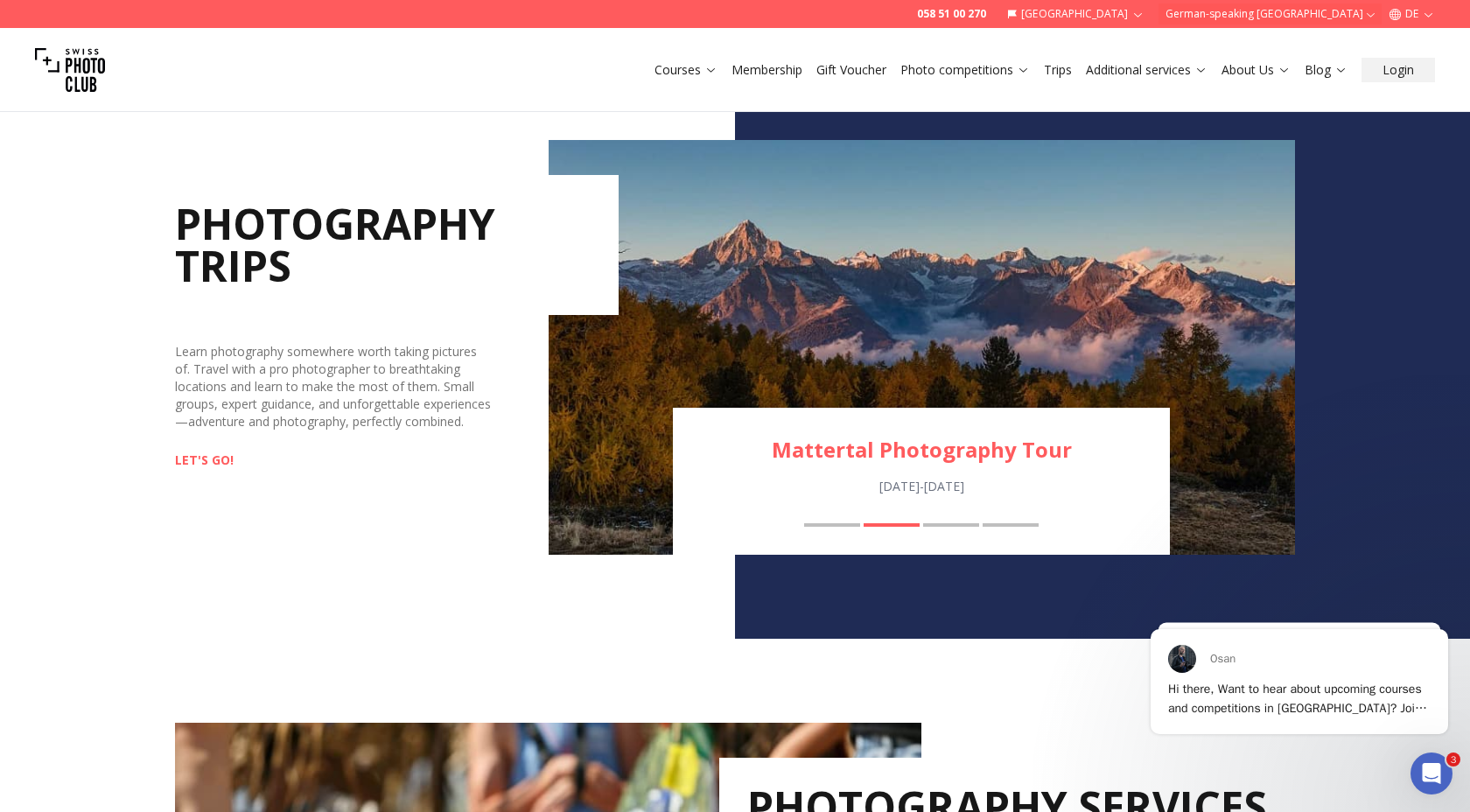 click on "LET'S GO!" at bounding box center (204, 459) 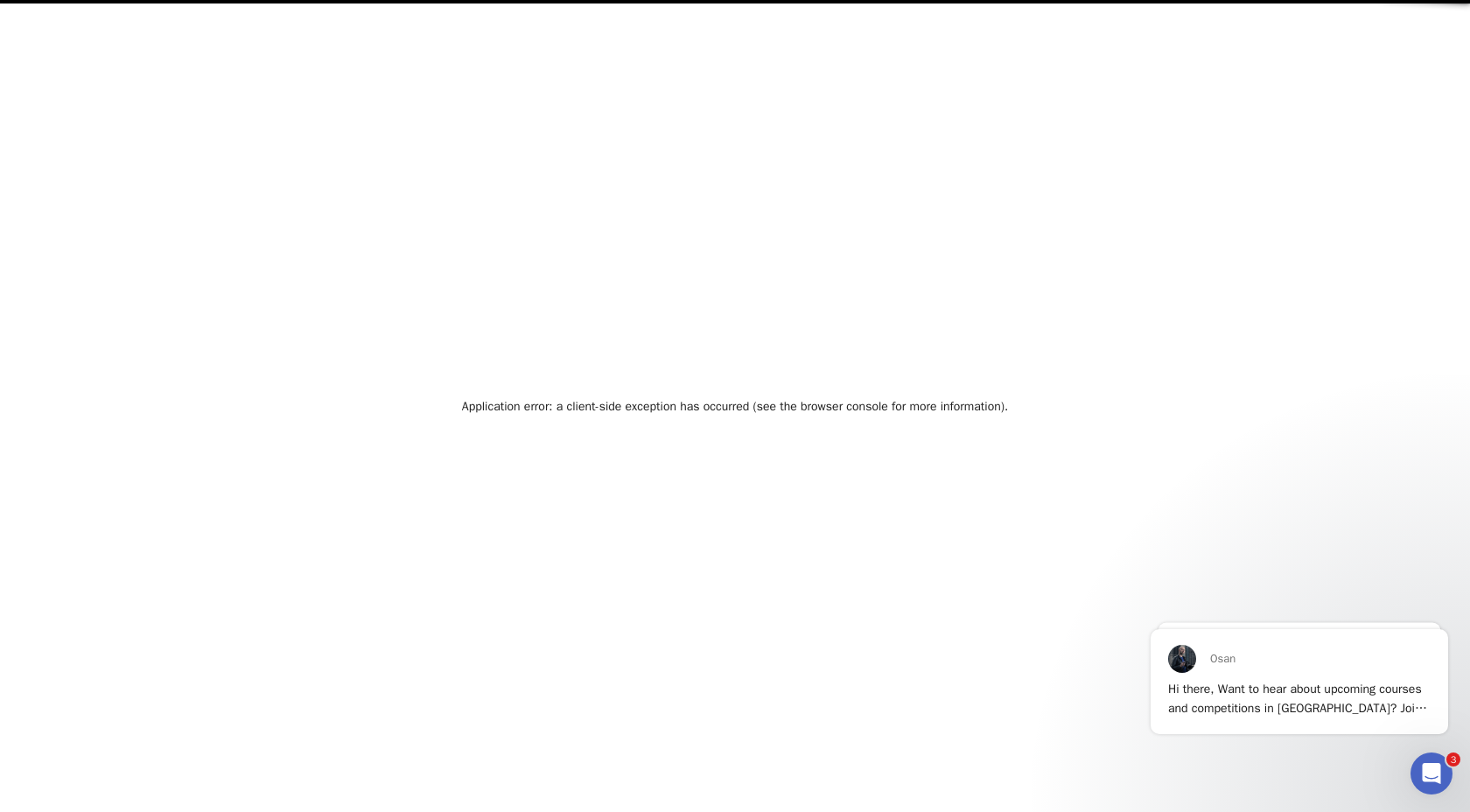 scroll, scrollTop: 0, scrollLeft: 0, axis: both 